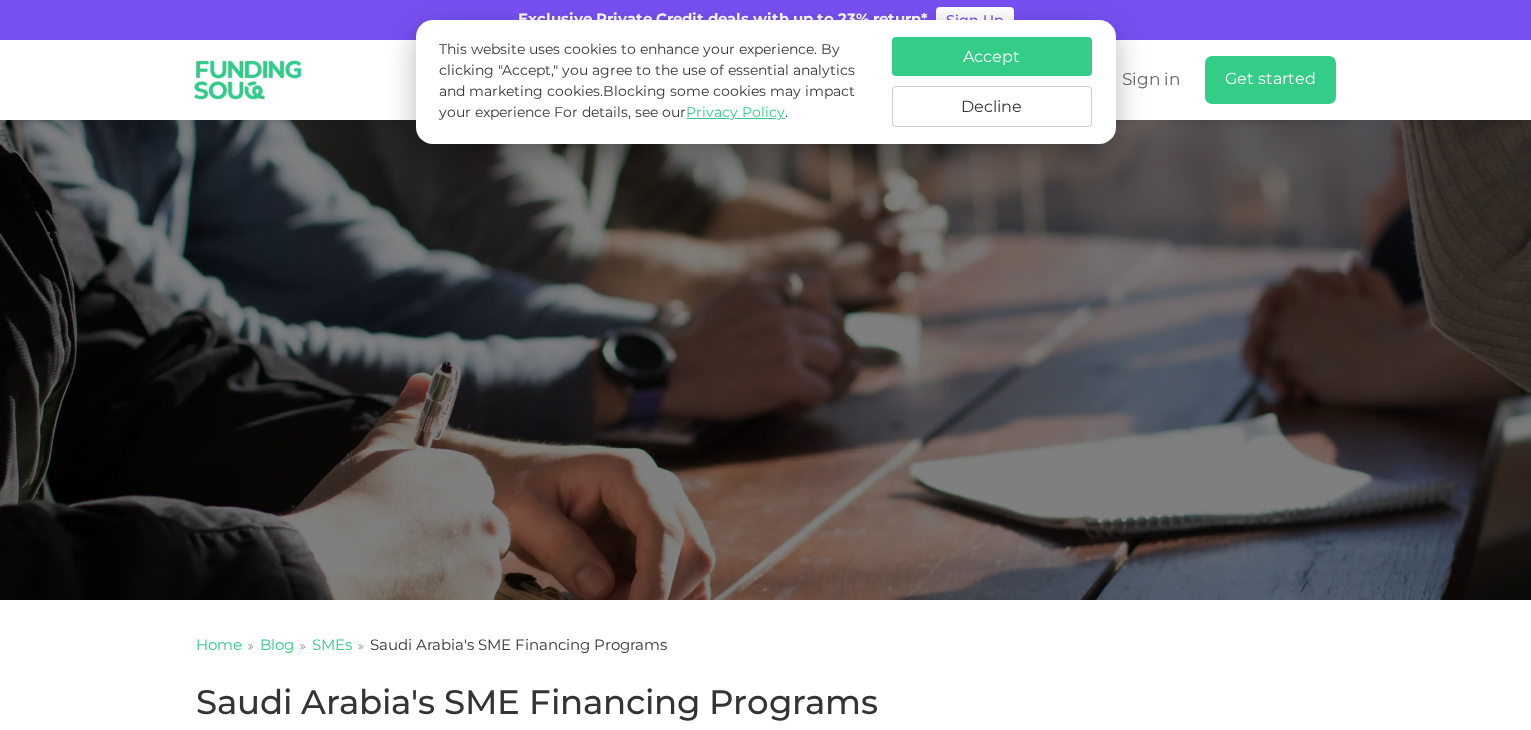 scroll, scrollTop: 0, scrollLeft: 0, axis: both 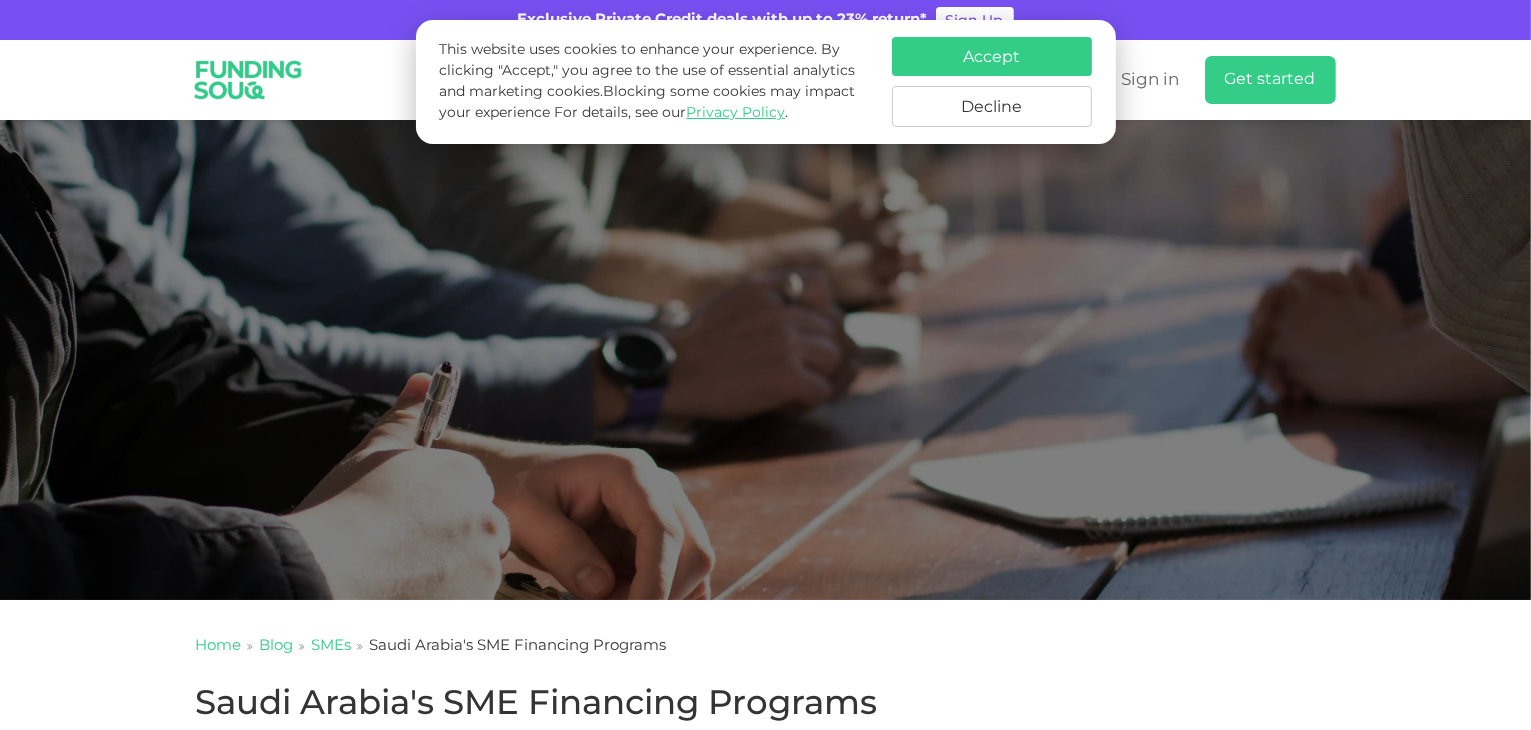 click on "Accept" at bounding box center [992, 56] 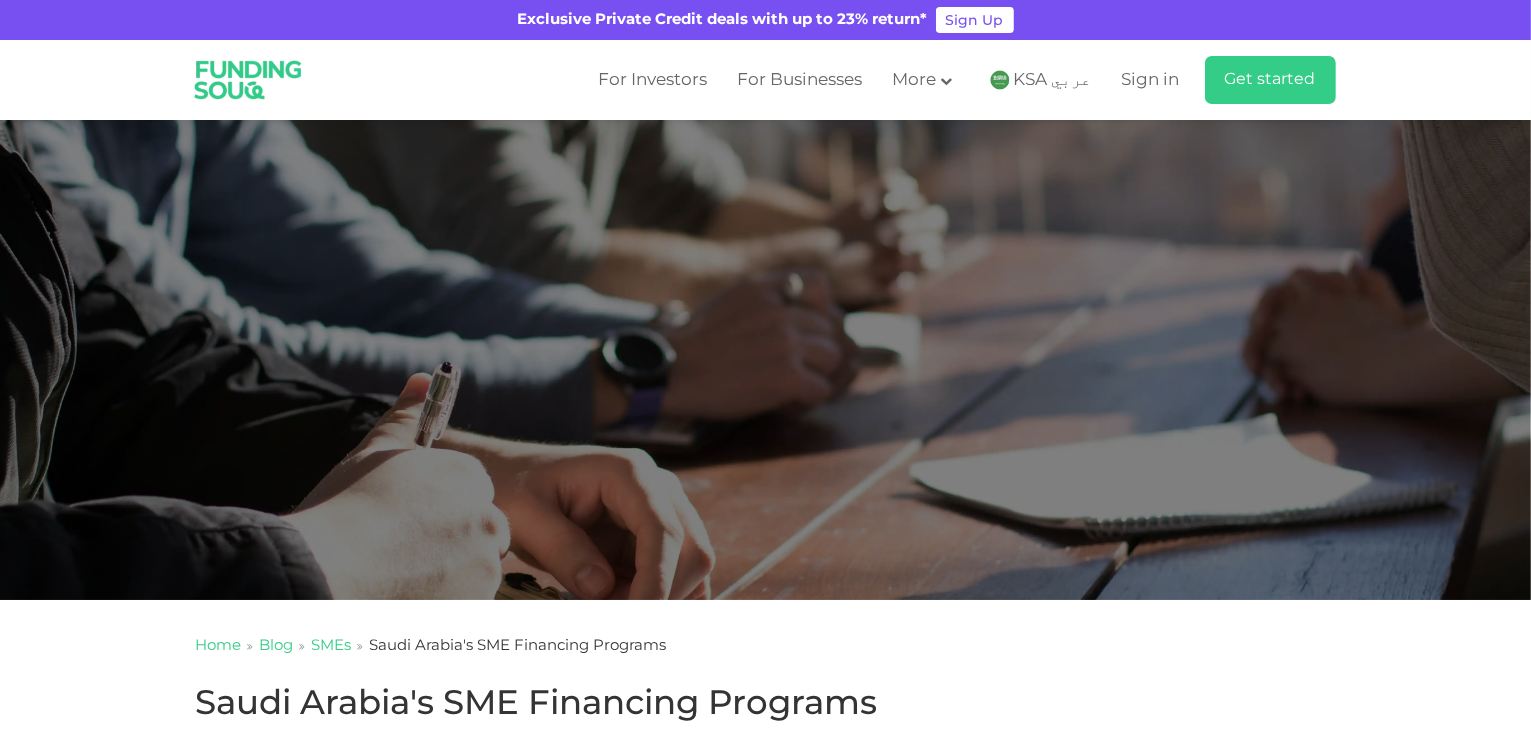 click at bounding box center [765, 360] 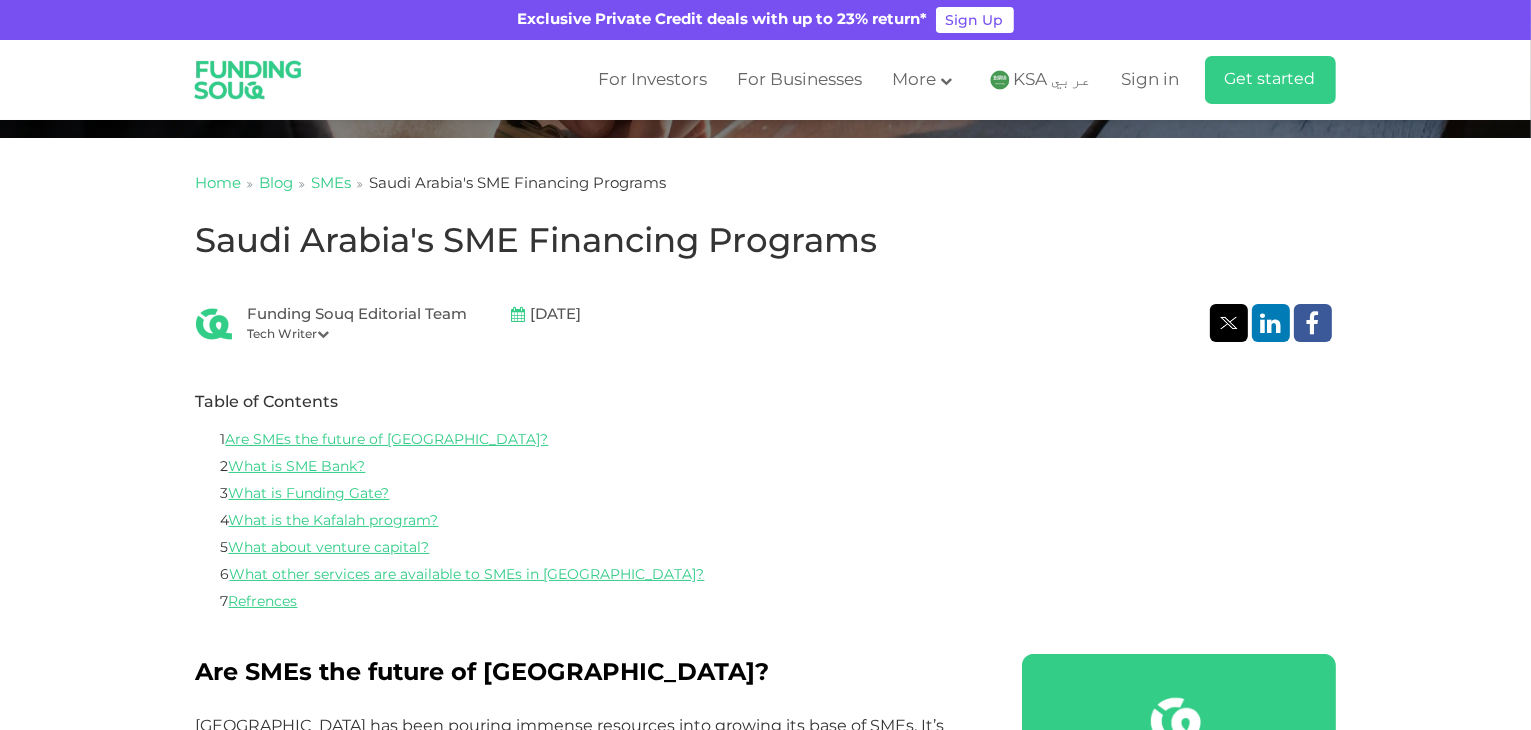 scroll, scrollTop: 0, scrollLeft: 0, axis: both 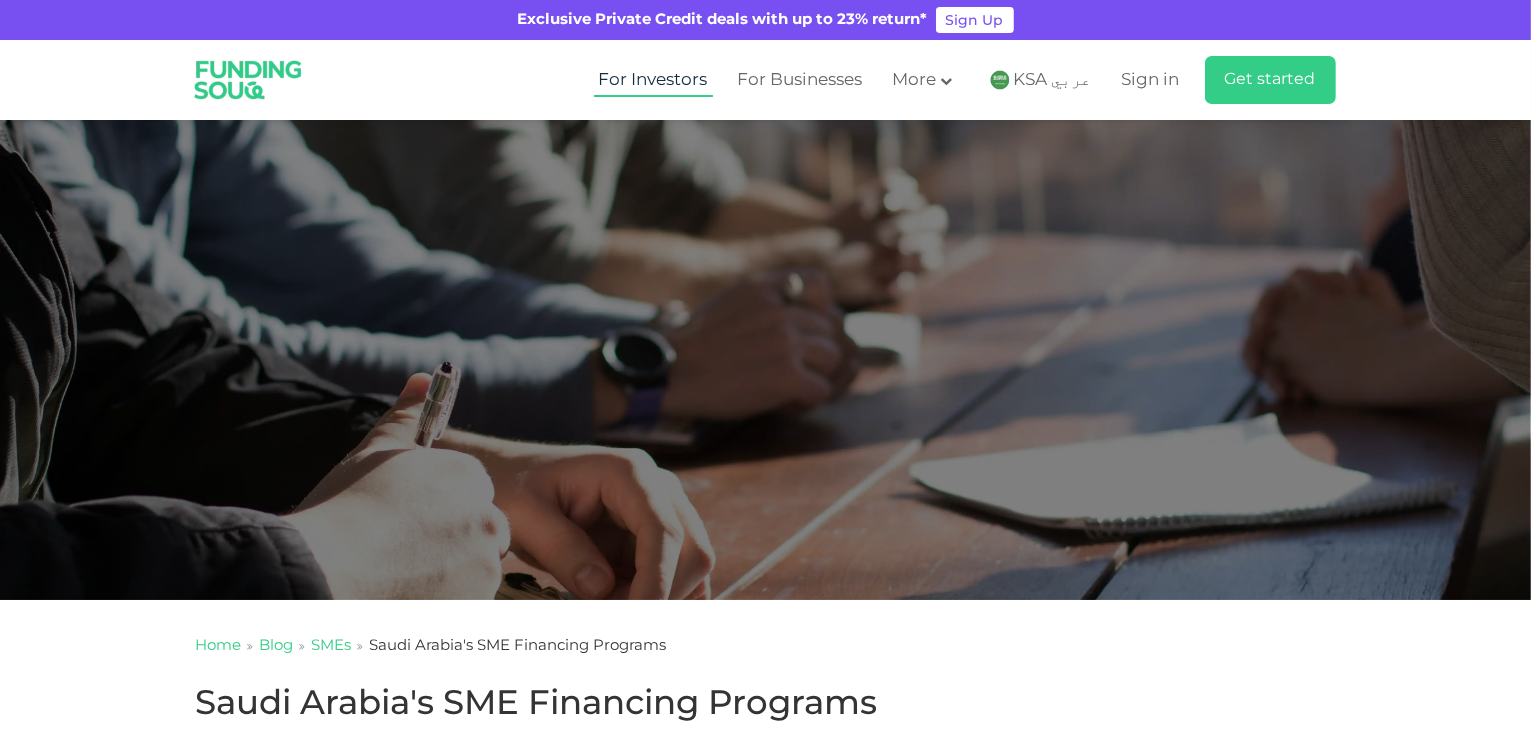 click on "For Investors" at bounding box center (653, 80) 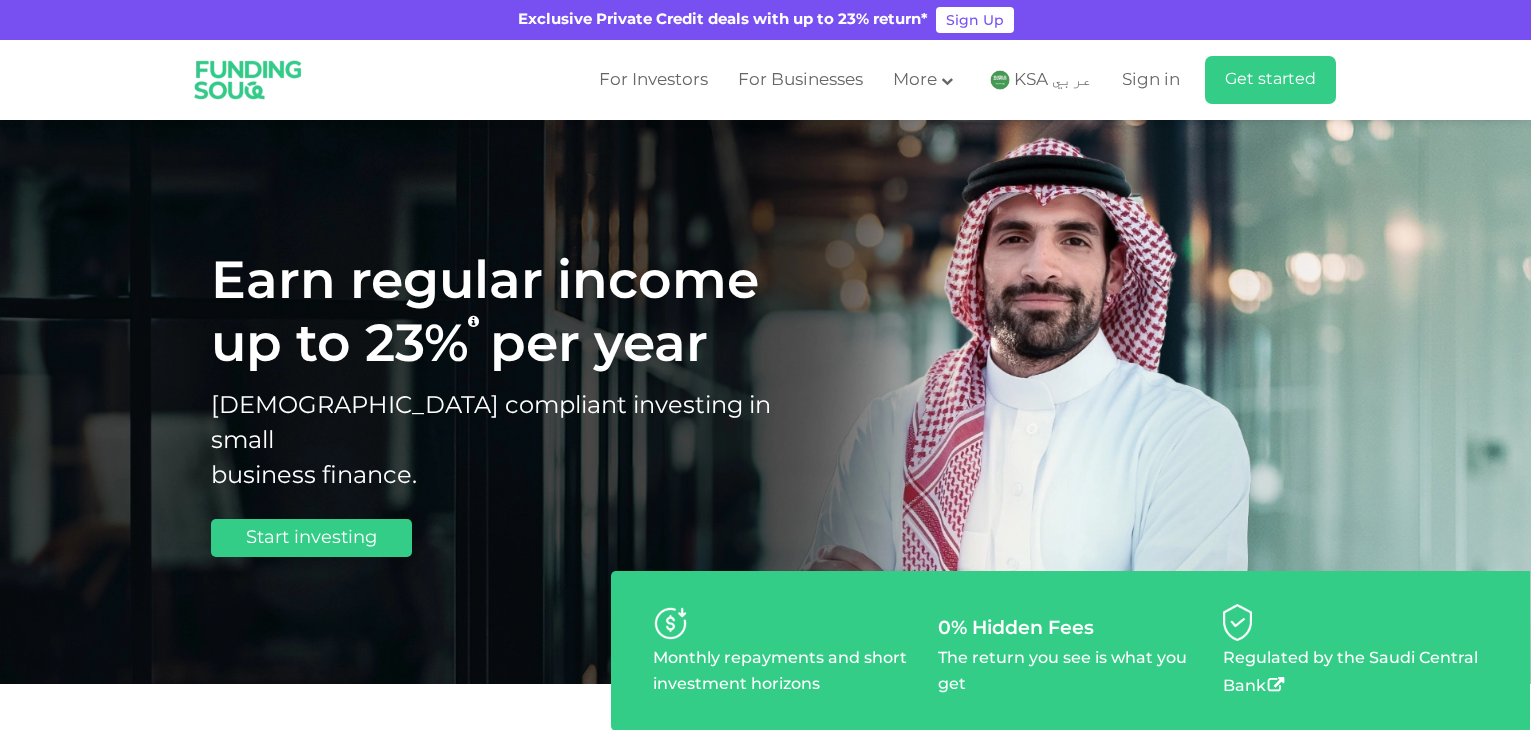 scroll, scrollTop: 0, scrollLeft: 0, axis: both 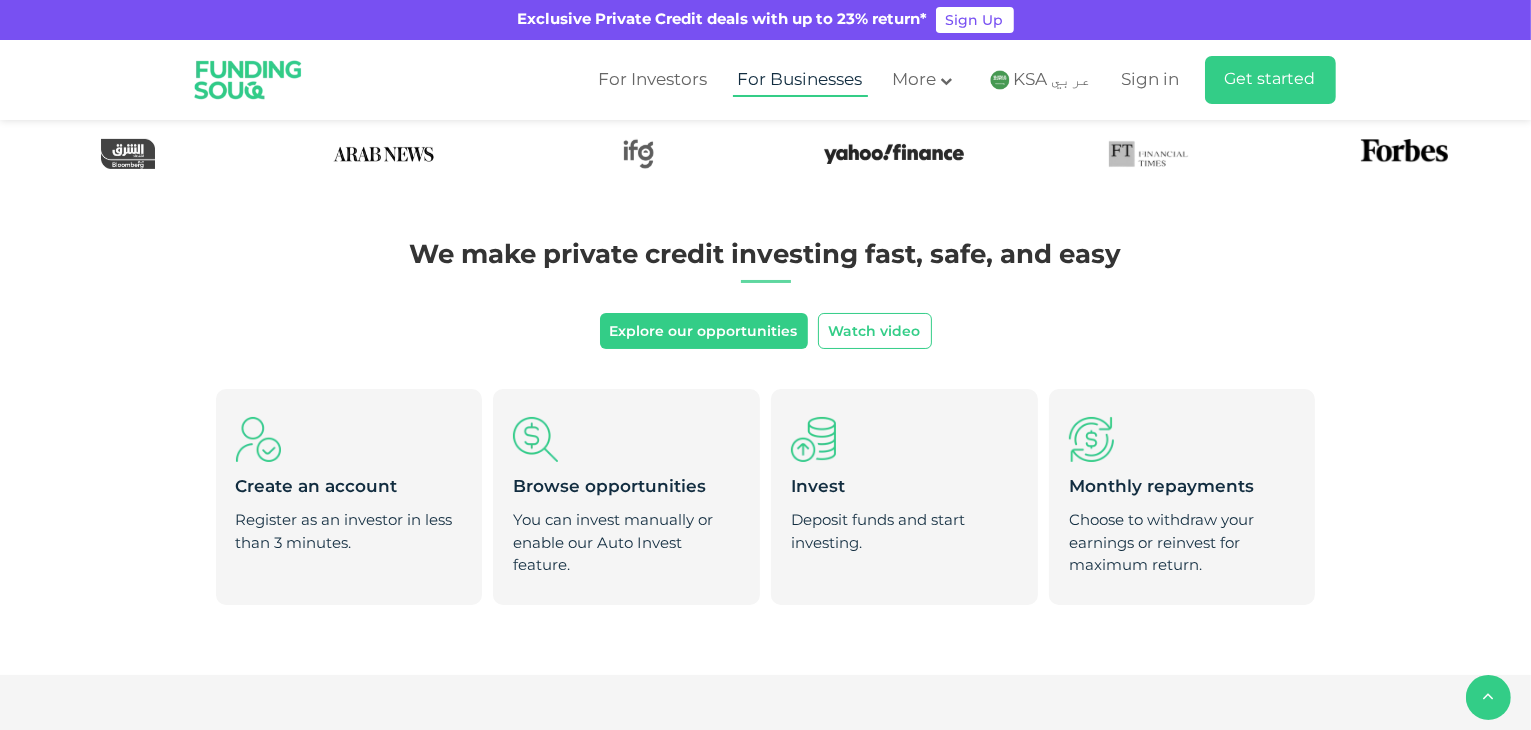 click on "For Businesses" at bounding box center (800, 80) 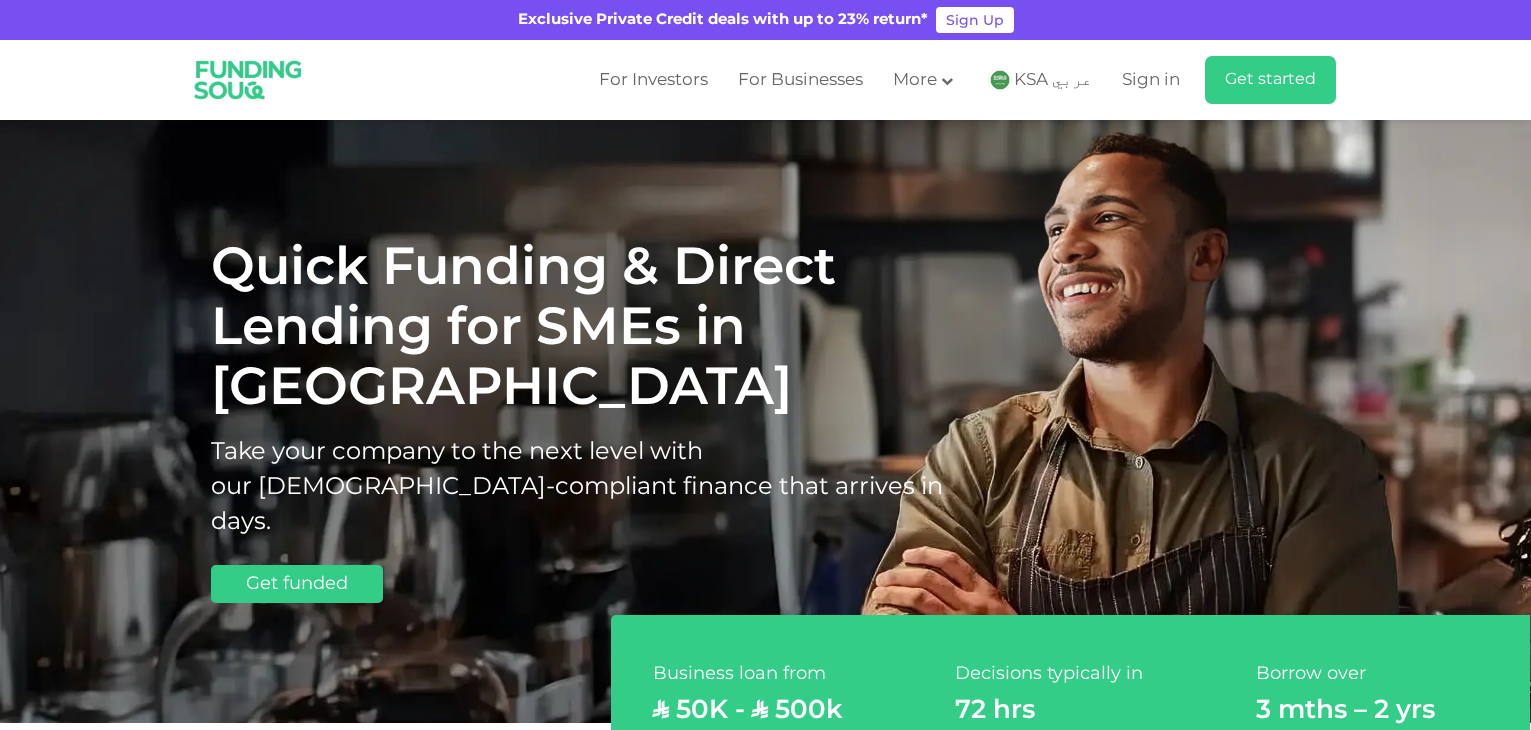 scroll, scrollTop: 0, scrollLeft: 0, axis: both 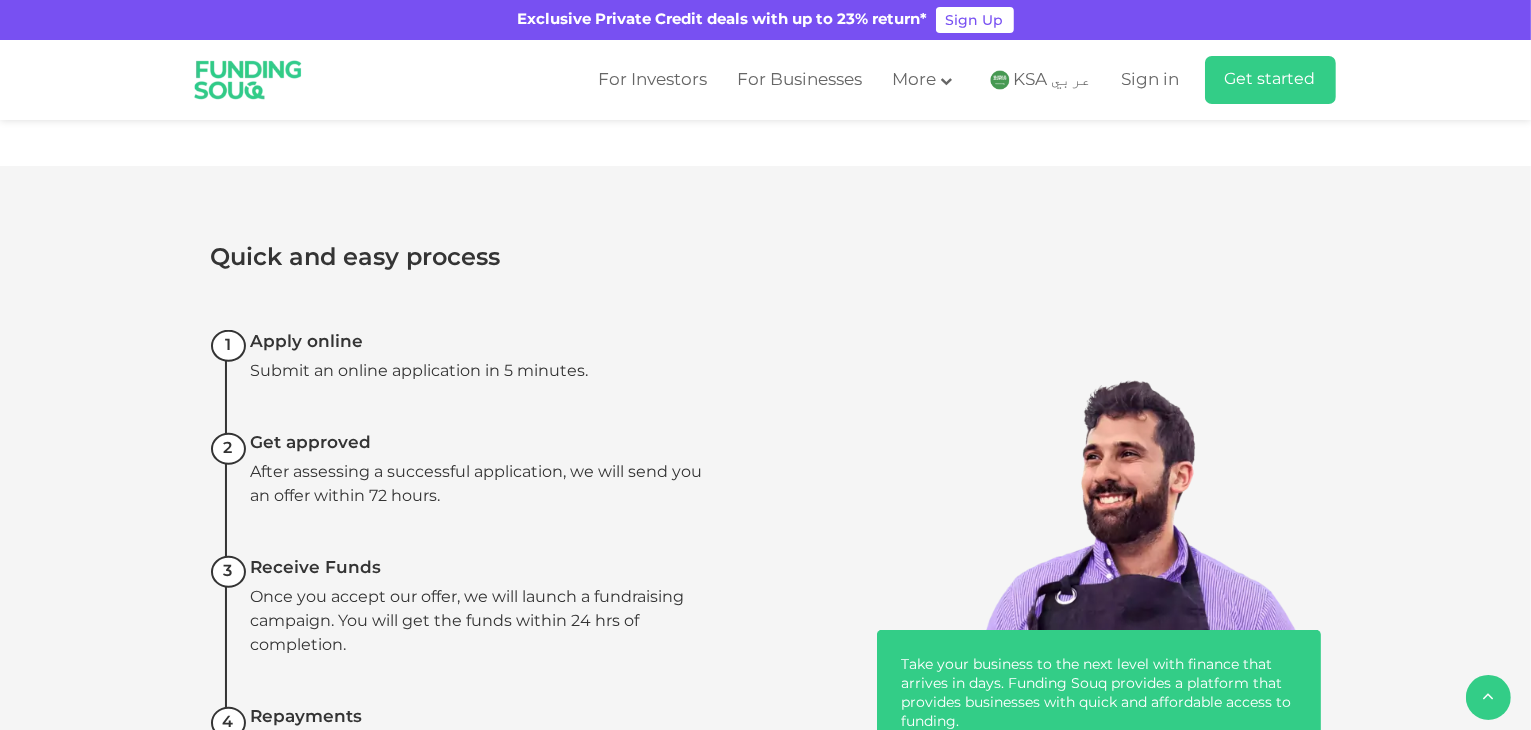 click on "Quick and easy process
Apply online
Submit an online application in 5 minutes.
Get approved" at bounding box center (765, 538) 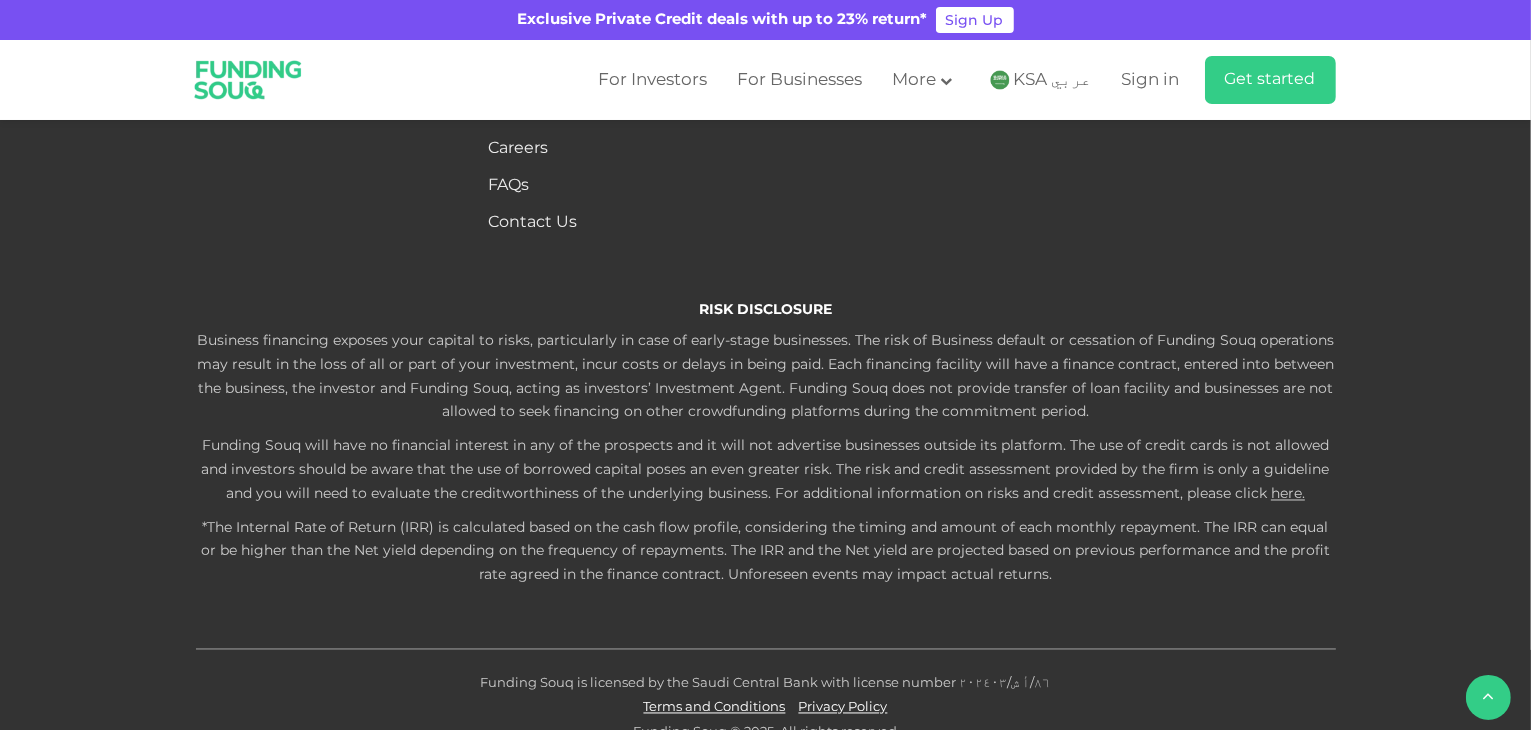 scroll, scrollTop: 3448, scrollLeft: 0, axis: vertical 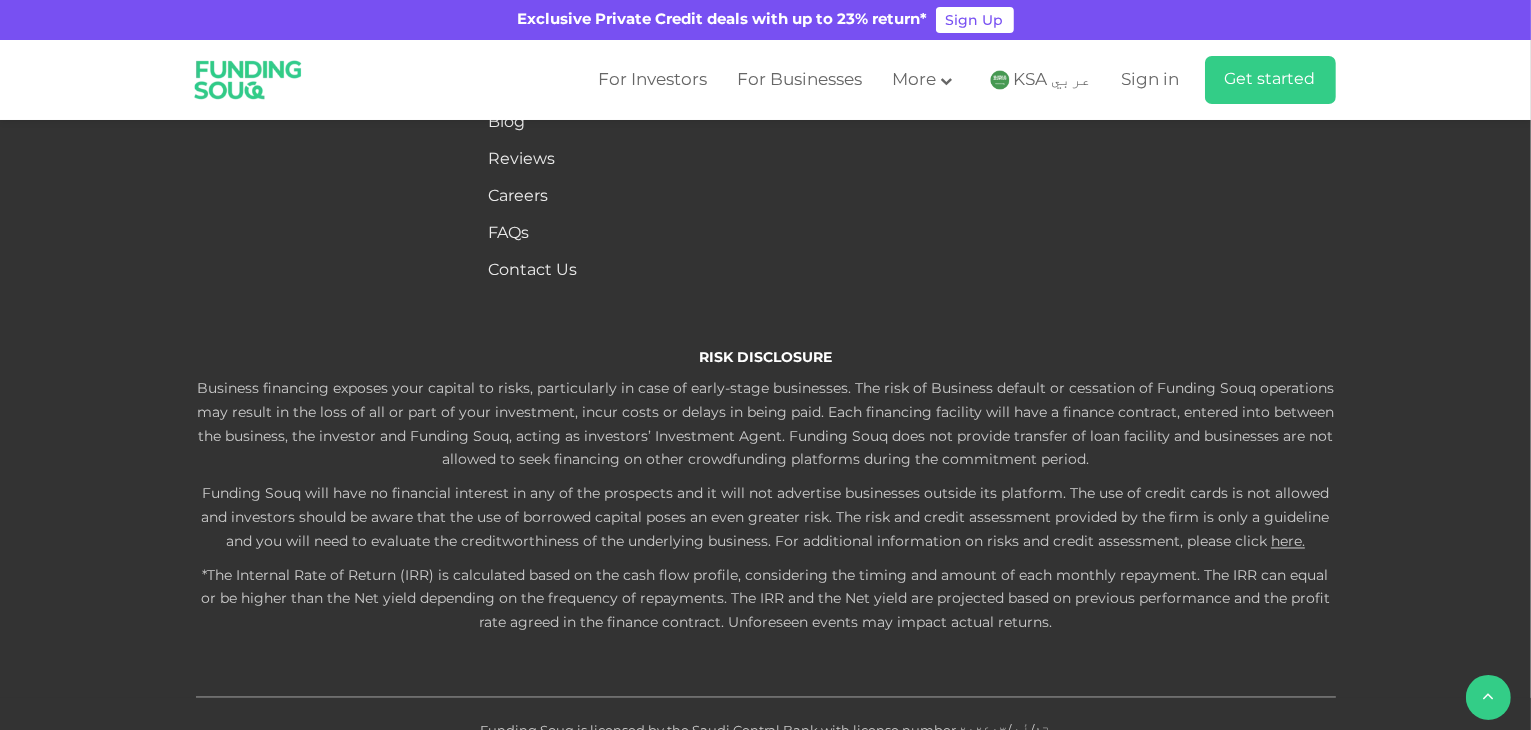 click on "Is it possible to have multiple contract facilities on the platform?" at bounding box center [766, -181] 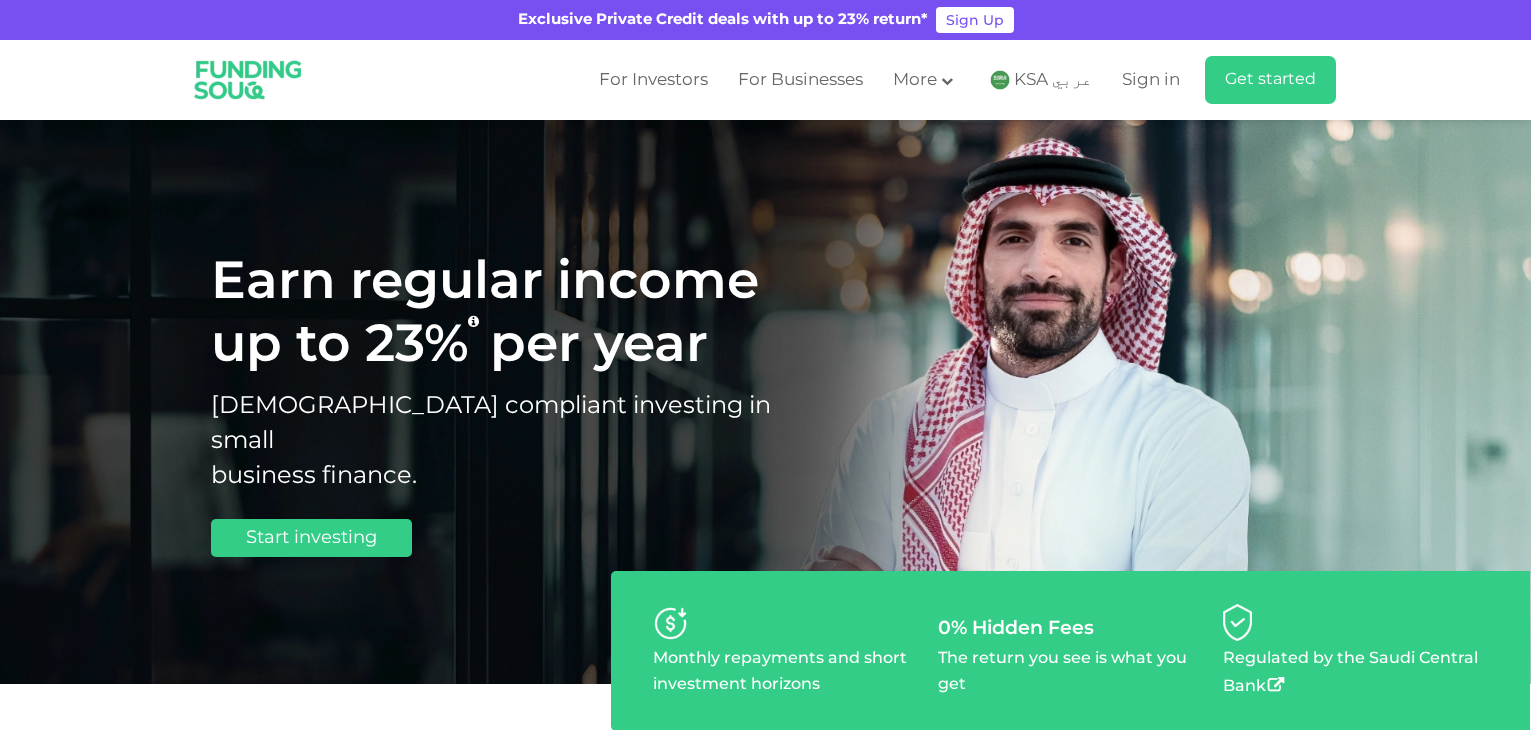 scroll, scrollTop: 680, scrollLeft: 0, axis: vertical 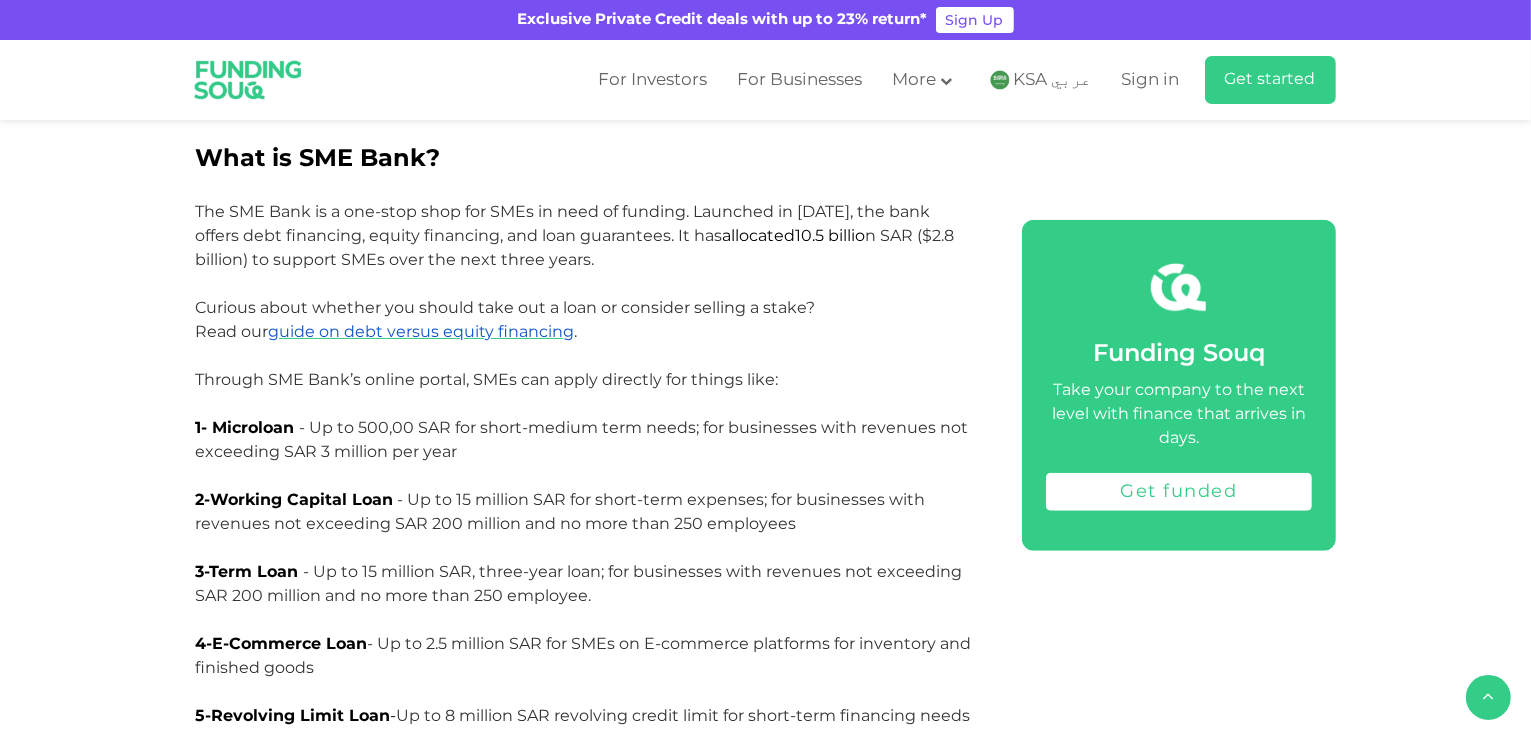 click on "Working Capital Loan   - Up to 15 million SAR for short-term expenses; for businesses with revenues not exceeding SAR 200 million and no more than 250 employees" at bounding box center [561, 511] 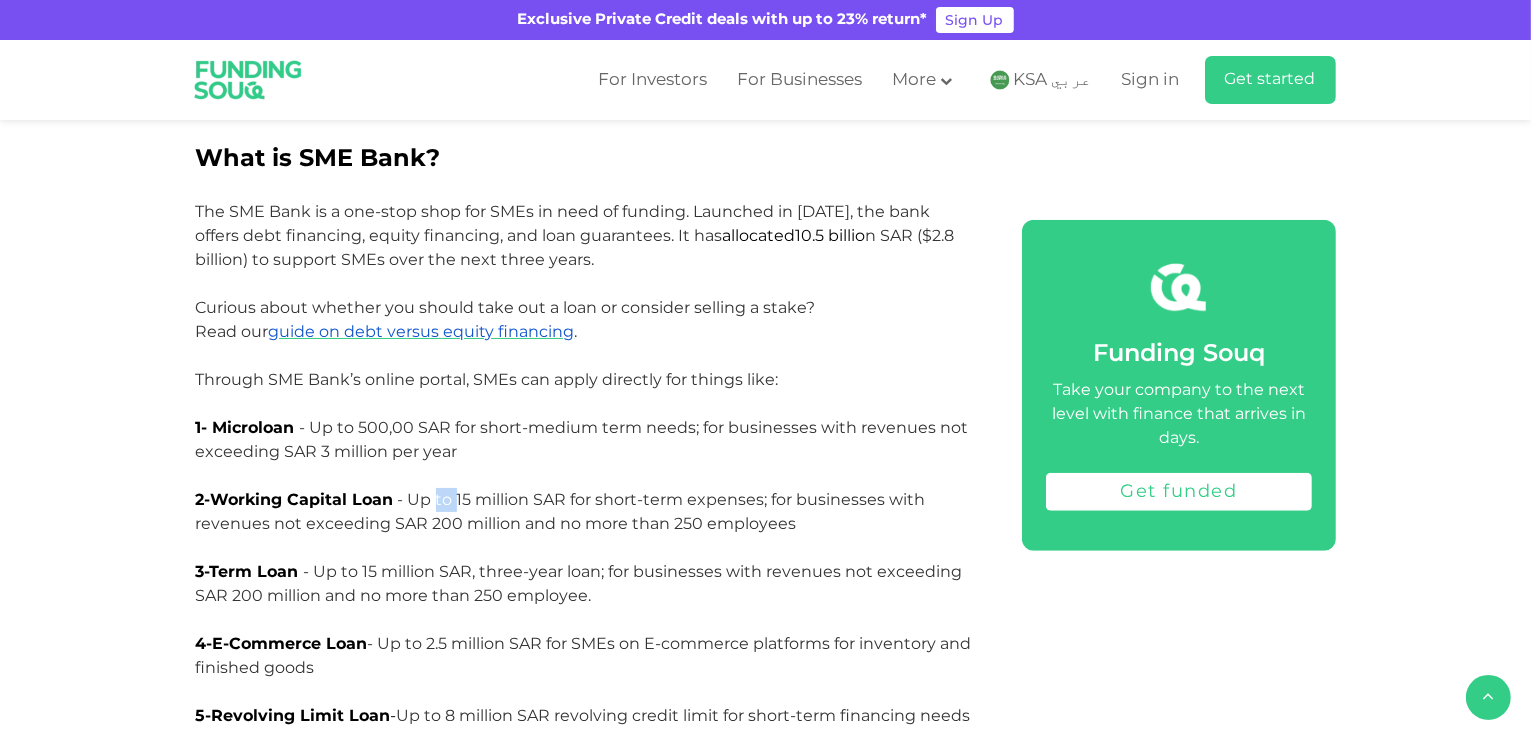 click on "Working Capital Loan   - Up to 15 million SAR for short-term expenses; for businesses with revenues not exceeding SAR 200 million and no more than 250 employees" at bounding box center [561, 511] 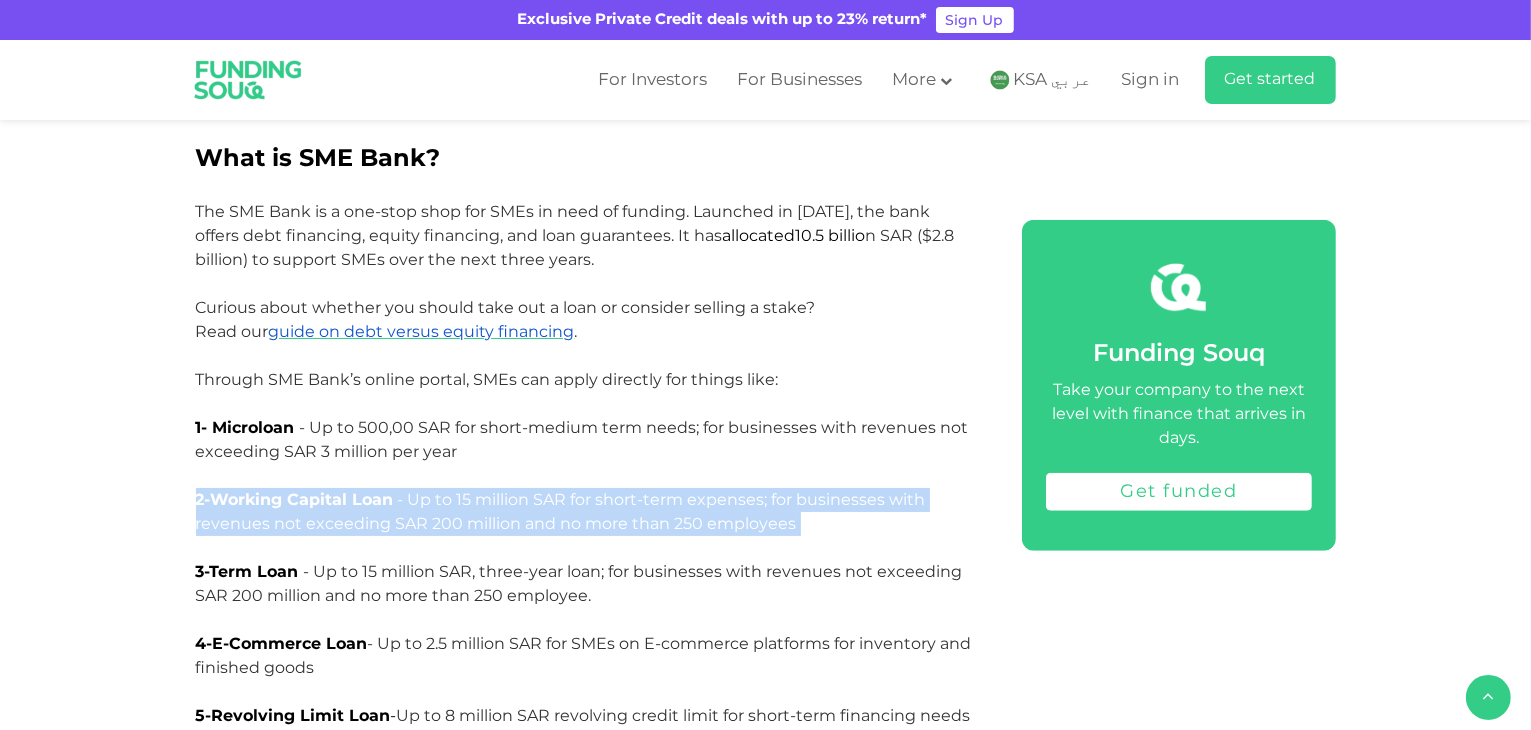 click on "Working Capital Loan   - Up to 15 million SAR for short-term expenses; for businesses with revenues not exceeding SAR 200 million and no more than 250 employees" at bounding box center [561, 511] 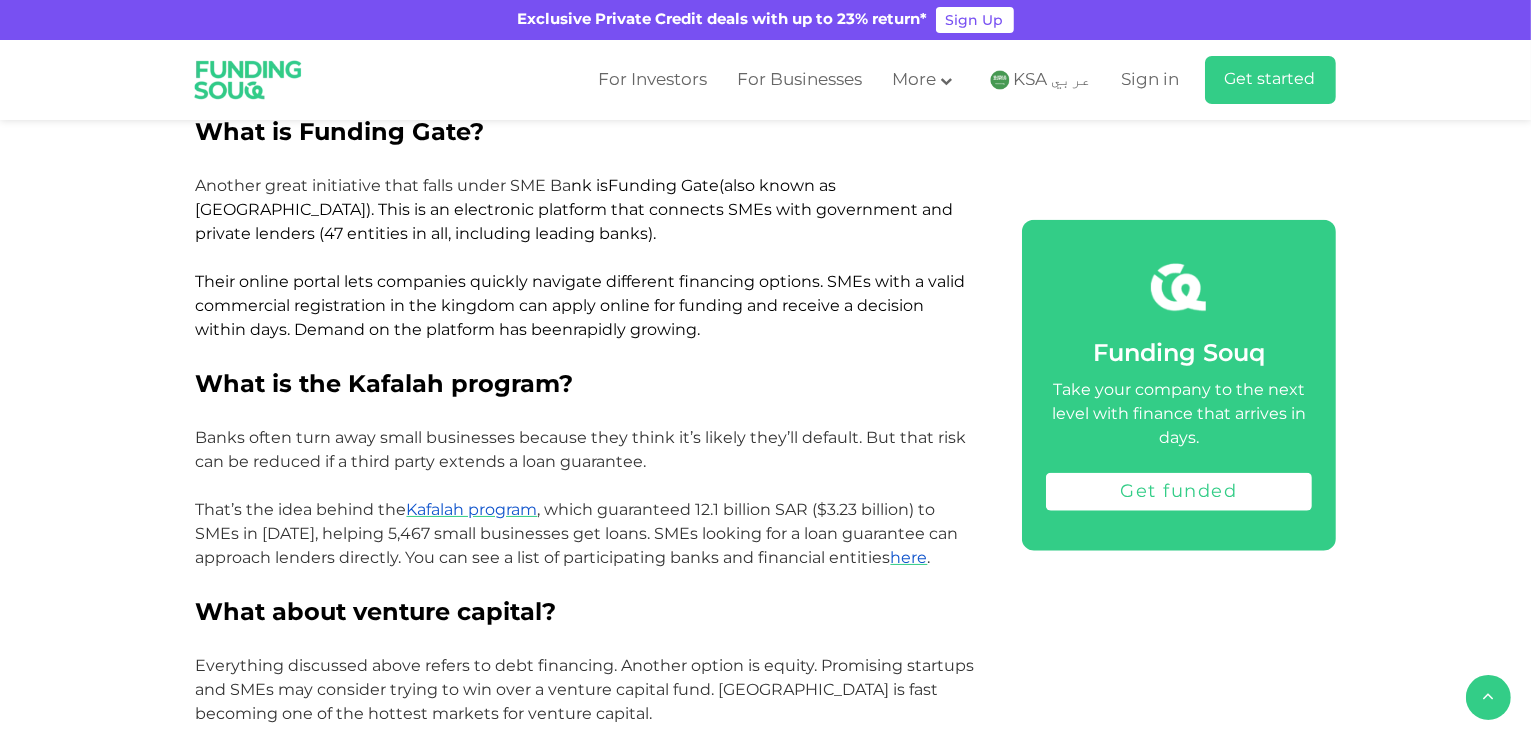 scroll, scrollTop: 2314, scrollLeft: 0, axis: vertical 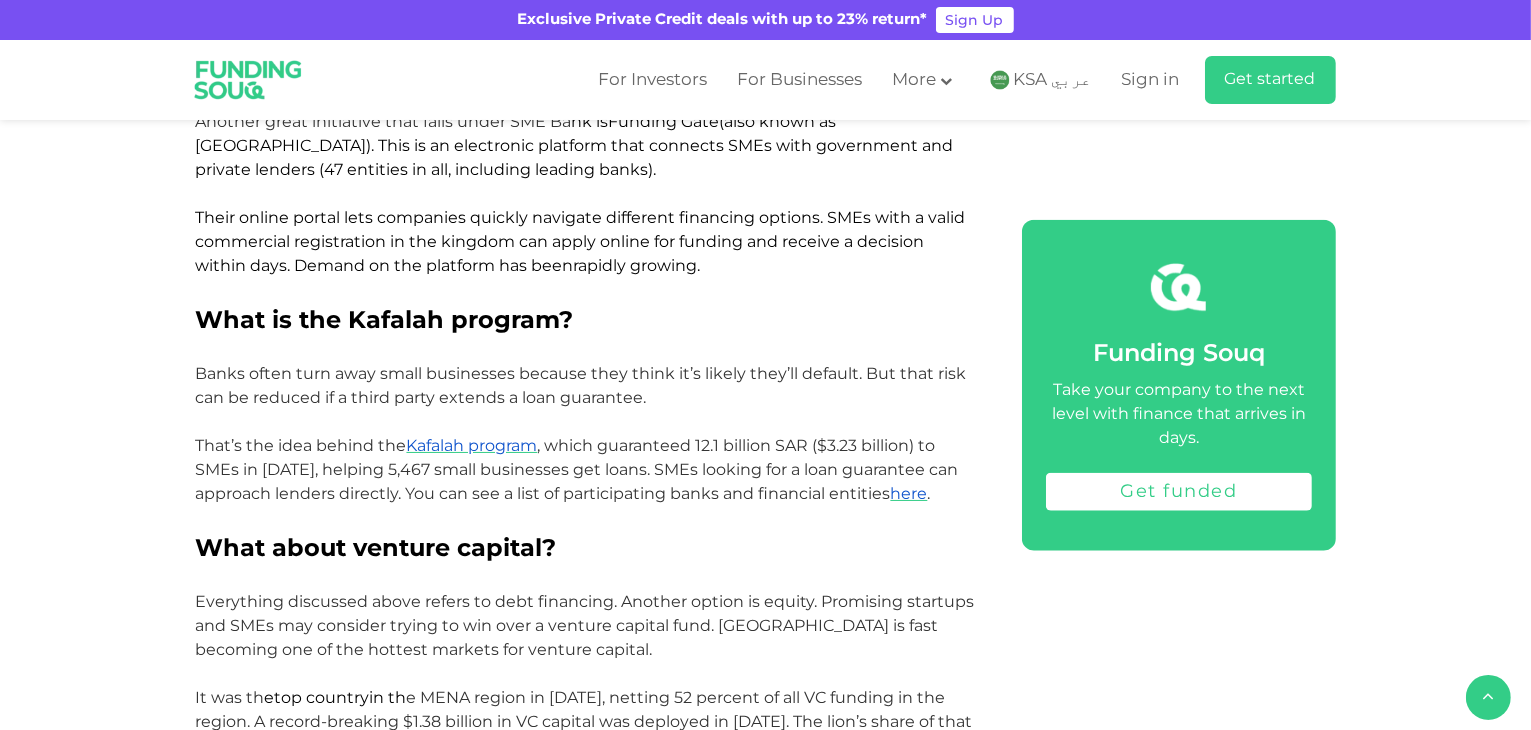 click on "Banks often turn away small businesses because they think it’s likely they’ll default. But that risk can be reduced if a third party extends a loan guarantee.  That’s the idea behind the" at bounding box center [581, 409] 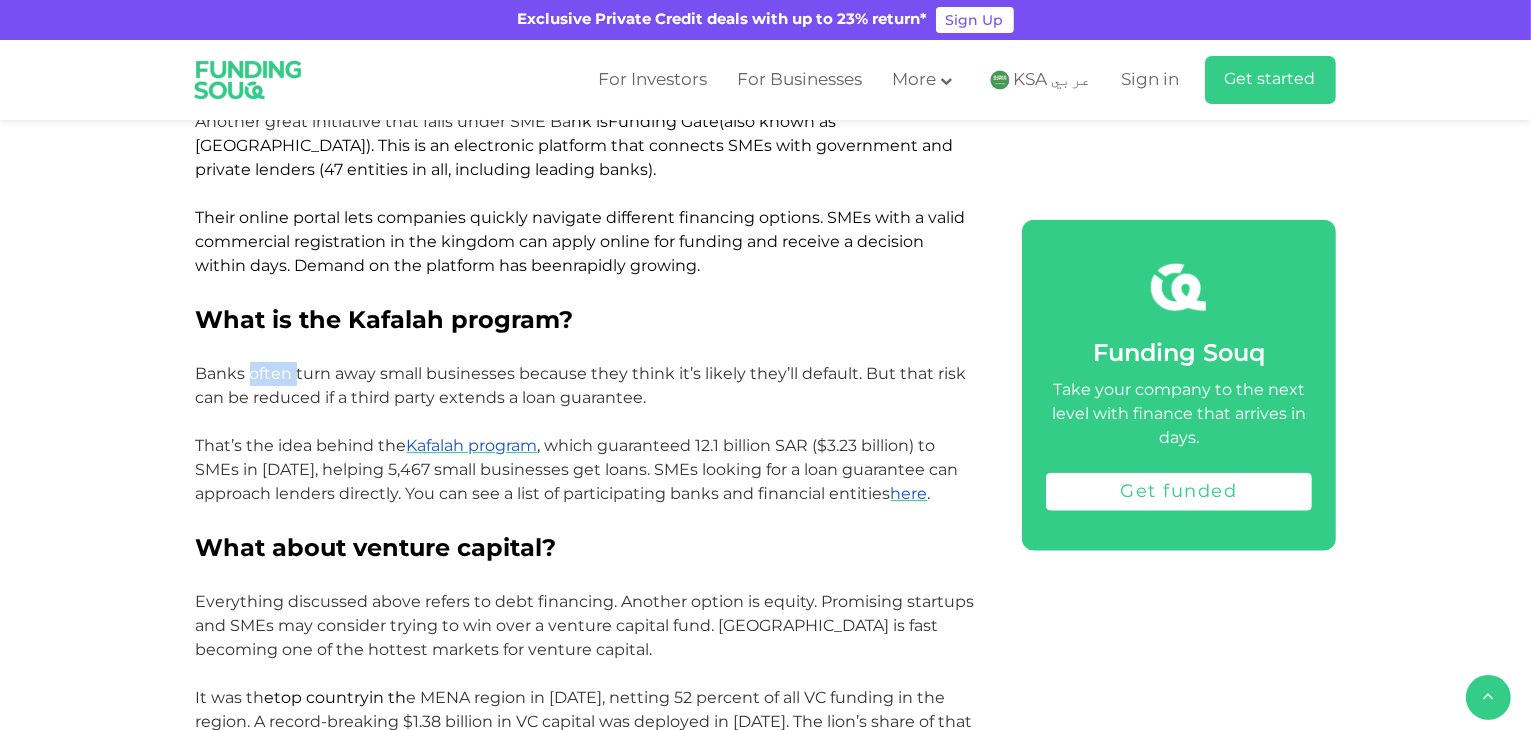 click on "Banks often turn away small businesses because they think it’s likely they’ll default. But that risk can be reduced if a third party extends a loan guarantee.  That’s the idea behind the" at bounding box center [581, 409] 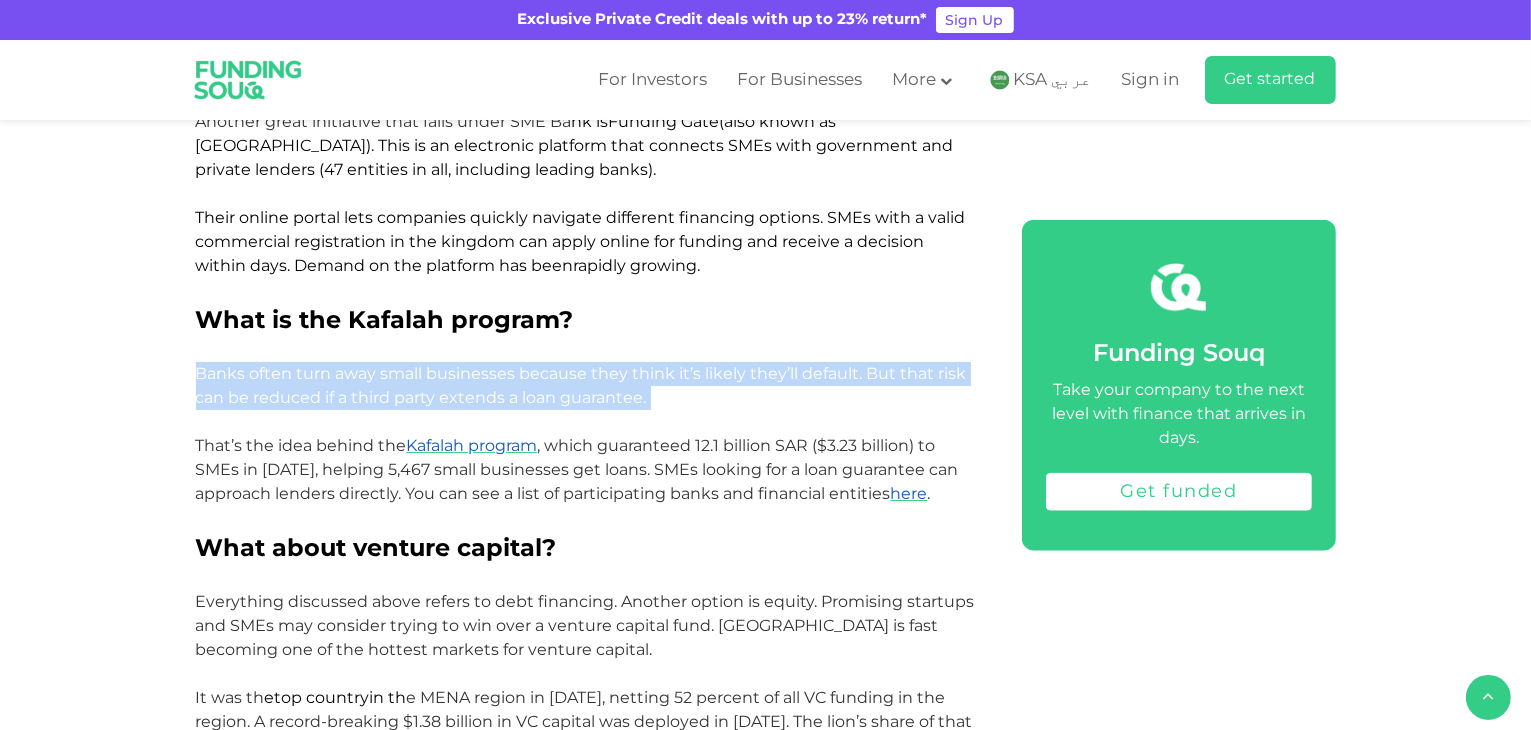 click on "Banks often turn away small businesses because they think it’s likely they’ll default. But that risk can be reduced if a third party extends a loan guarantee.  That’s the idea behind the" at bounding box center [581, 409] 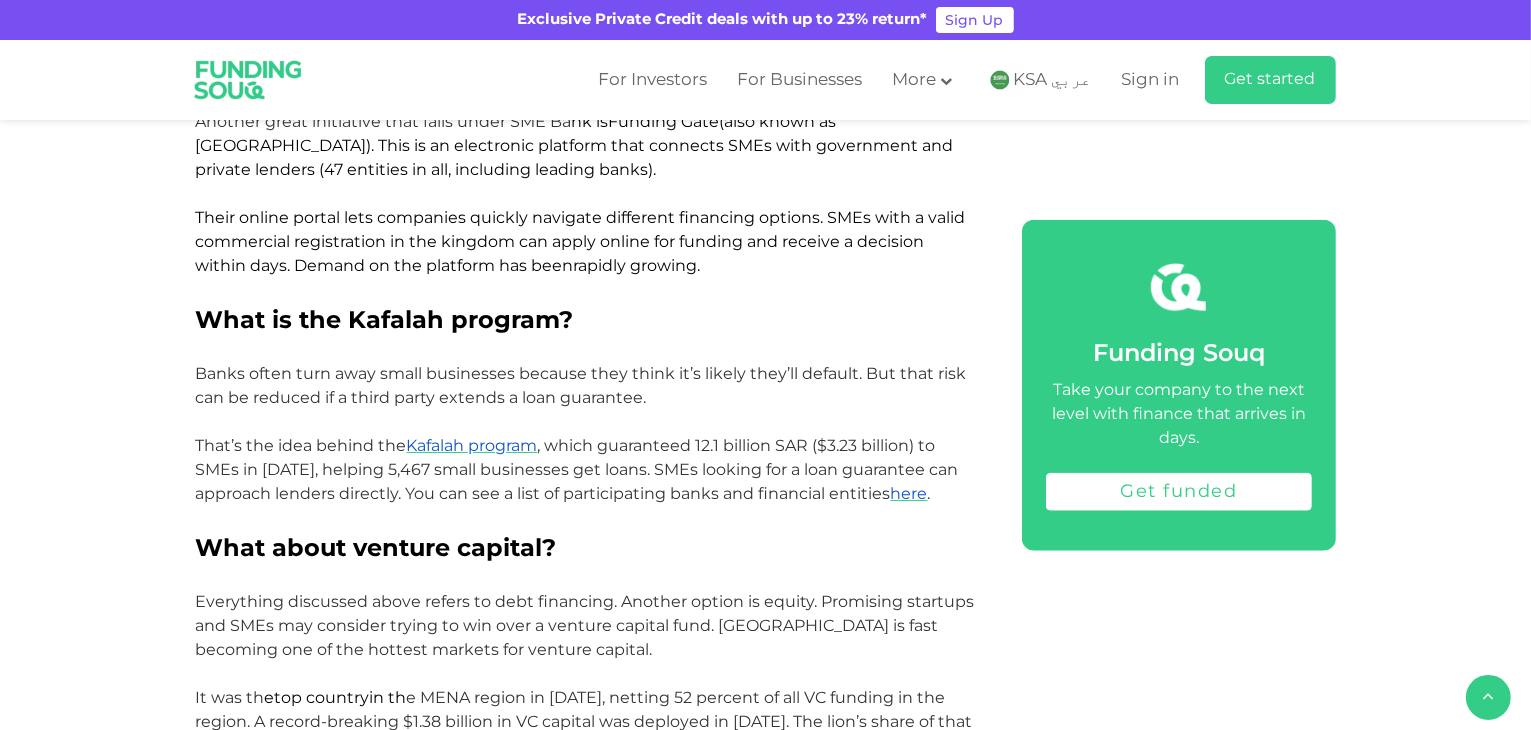 click on "Banks often turn away small businesses because they think it’s likely they’ll default. But that risk can be reduced if a third party extends a loan guarantee.  That’s the idea behind the" at bounding box center [581, 409] 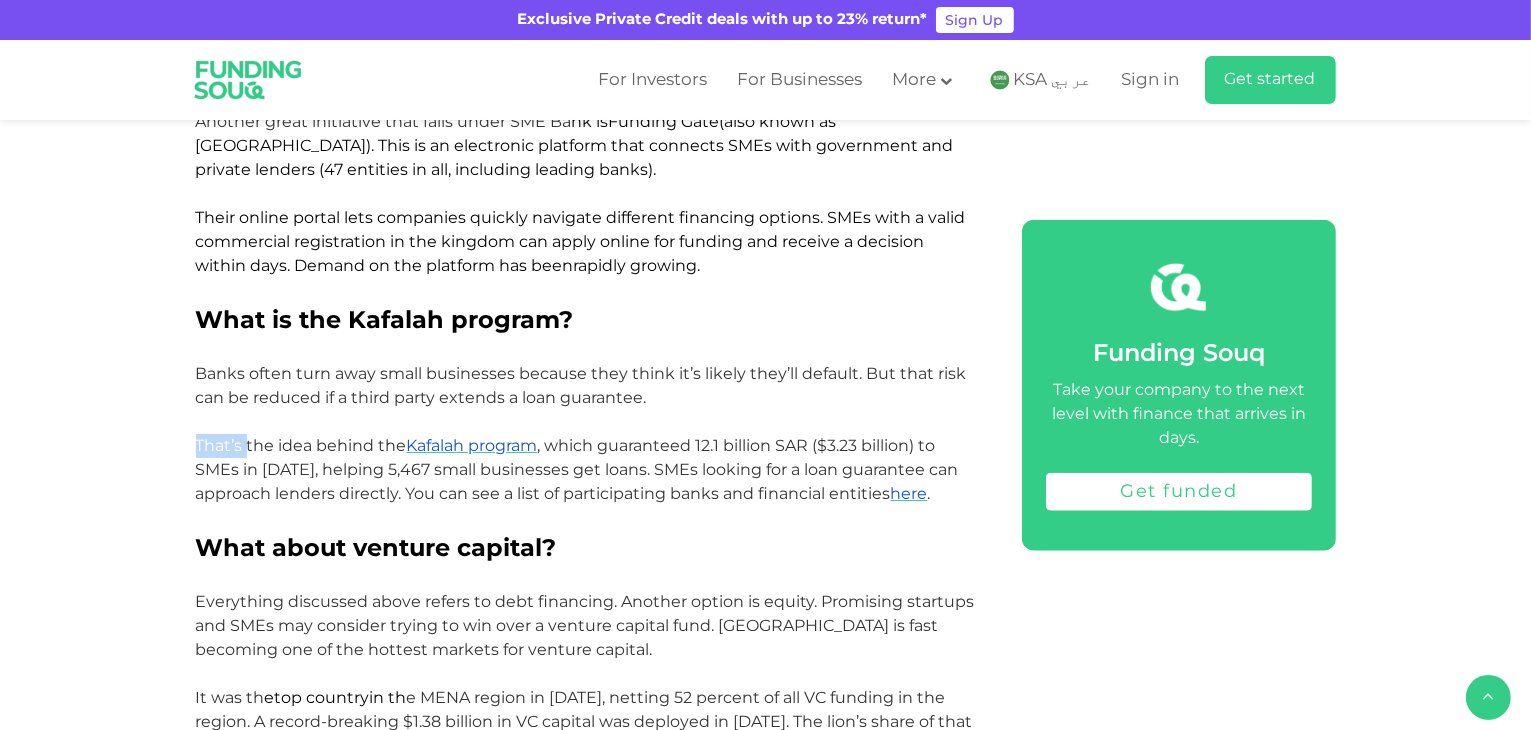 click on "Banks often turn away small businesses because they think it’s likely they’ll default. But that risk can be reduced if a third party extends a loan guarantee.  That’s the idea behind the" at bounding box center [581, 409] 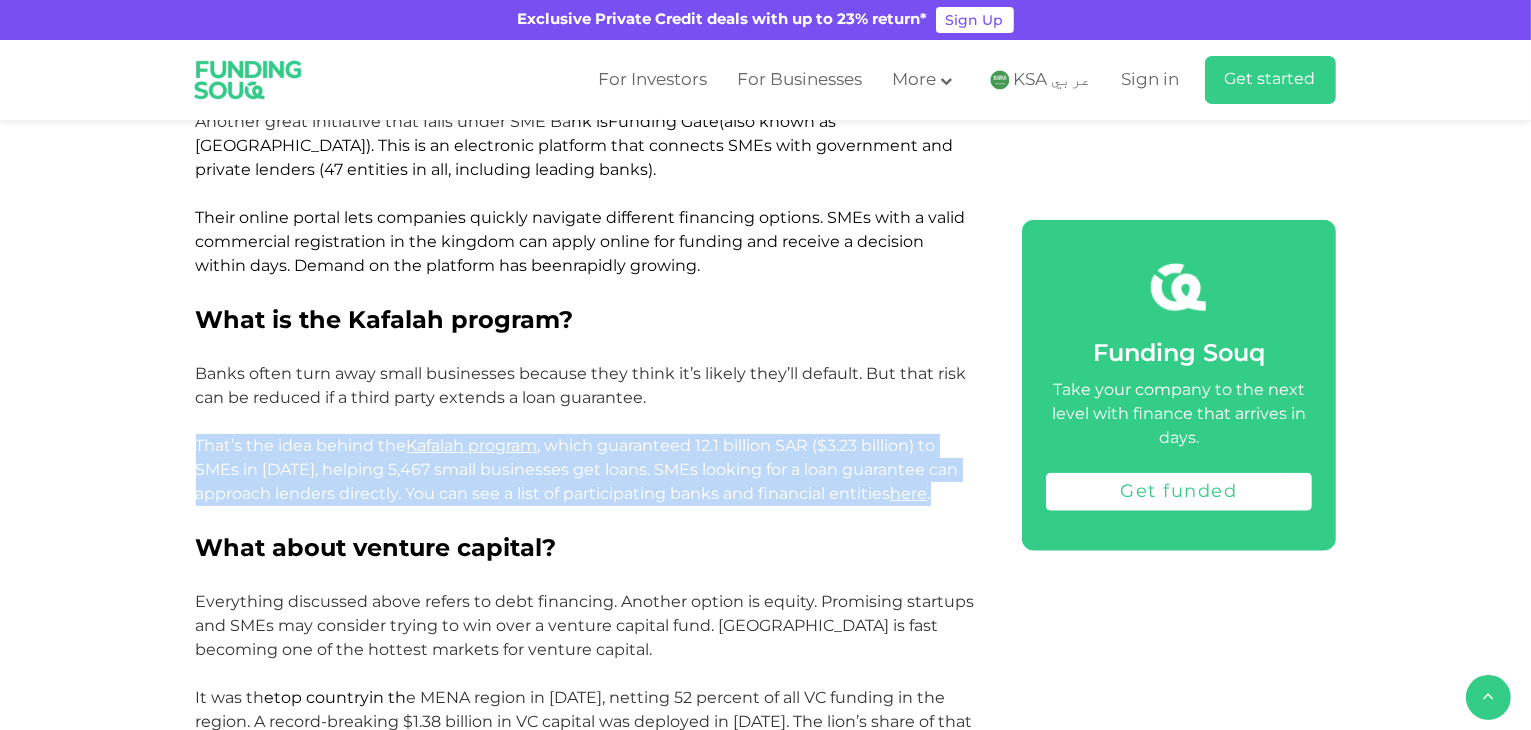 click on "Banks often turn away small businesses because they think it’s likely they’ll default. But that risk can be reduced if a third party extends a loan guarantee.  That’s the idea behind the" at bounding box center [581, 409] 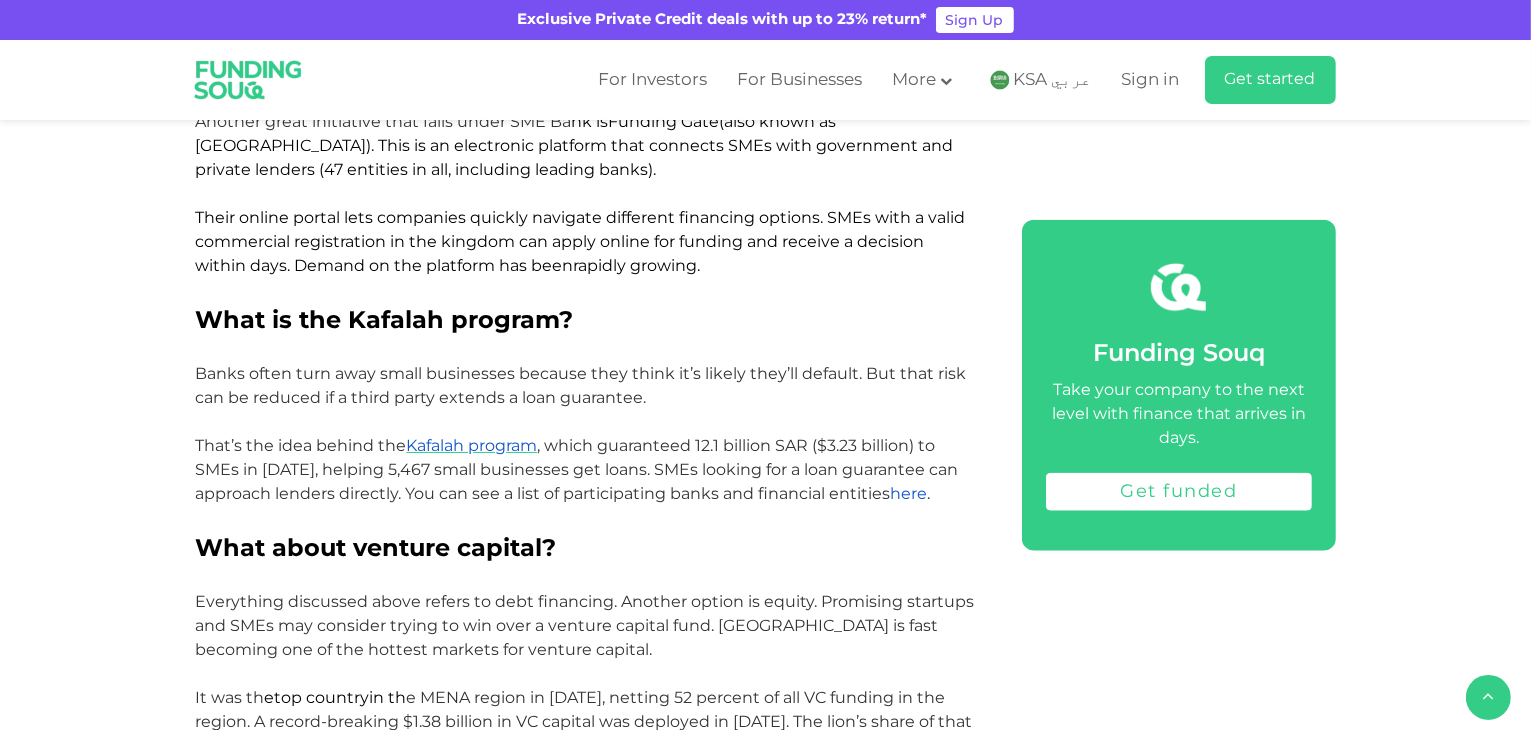 click on "here" at bounding box center (909, 493) 